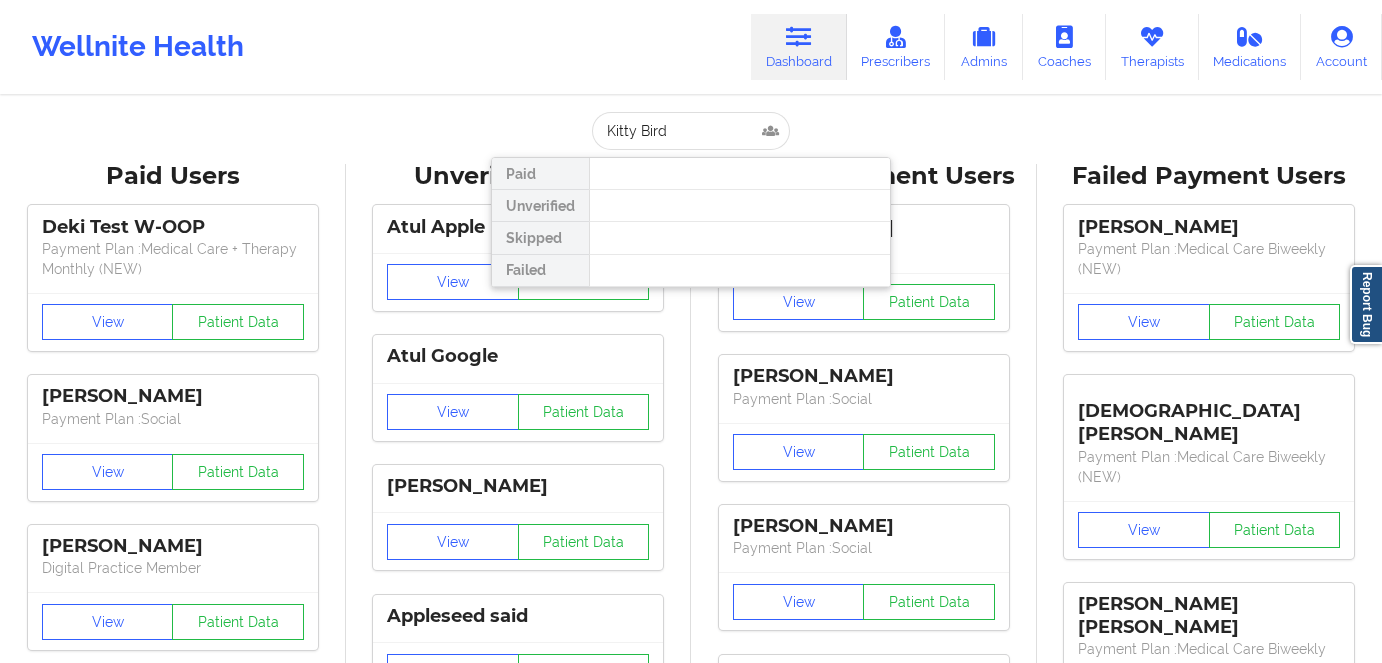 scroll, scrollTop: 0, scrollLeft: 0, axis: both 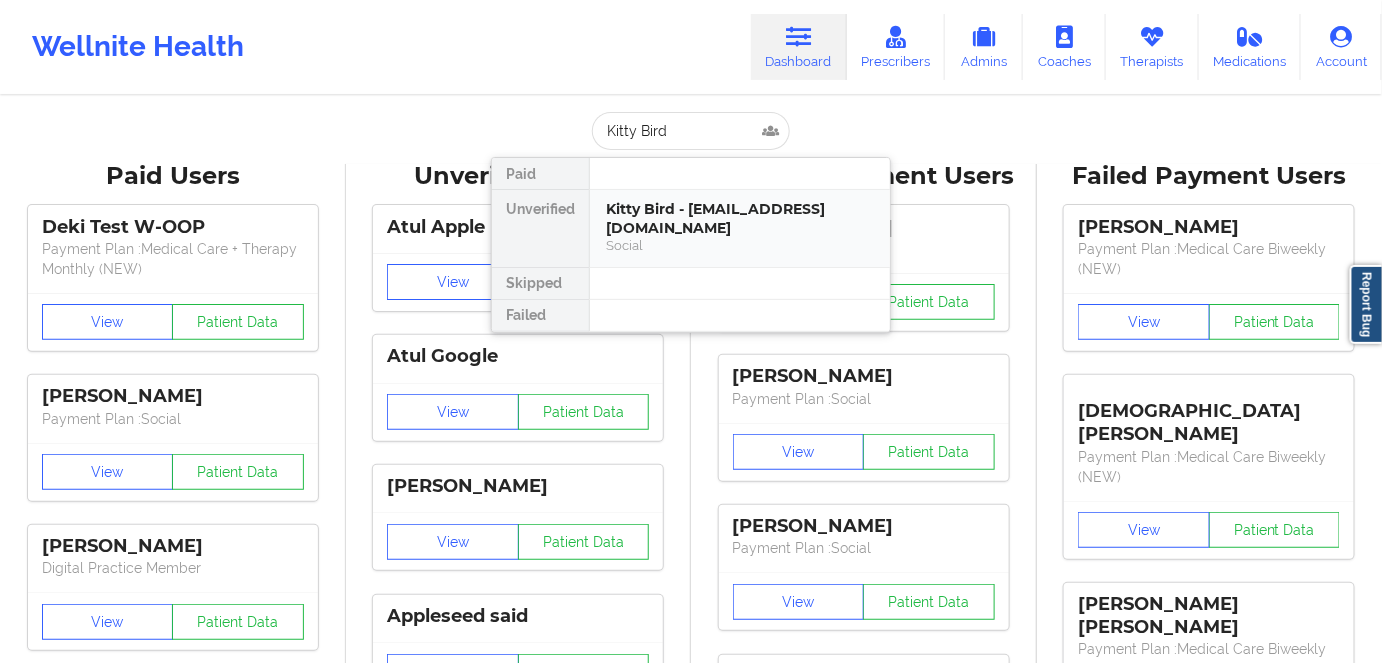 click on "Kitty Bird - [EMAIL_ADDRESS][DOMAIN_NAME]" at bounding box center [740, 218] 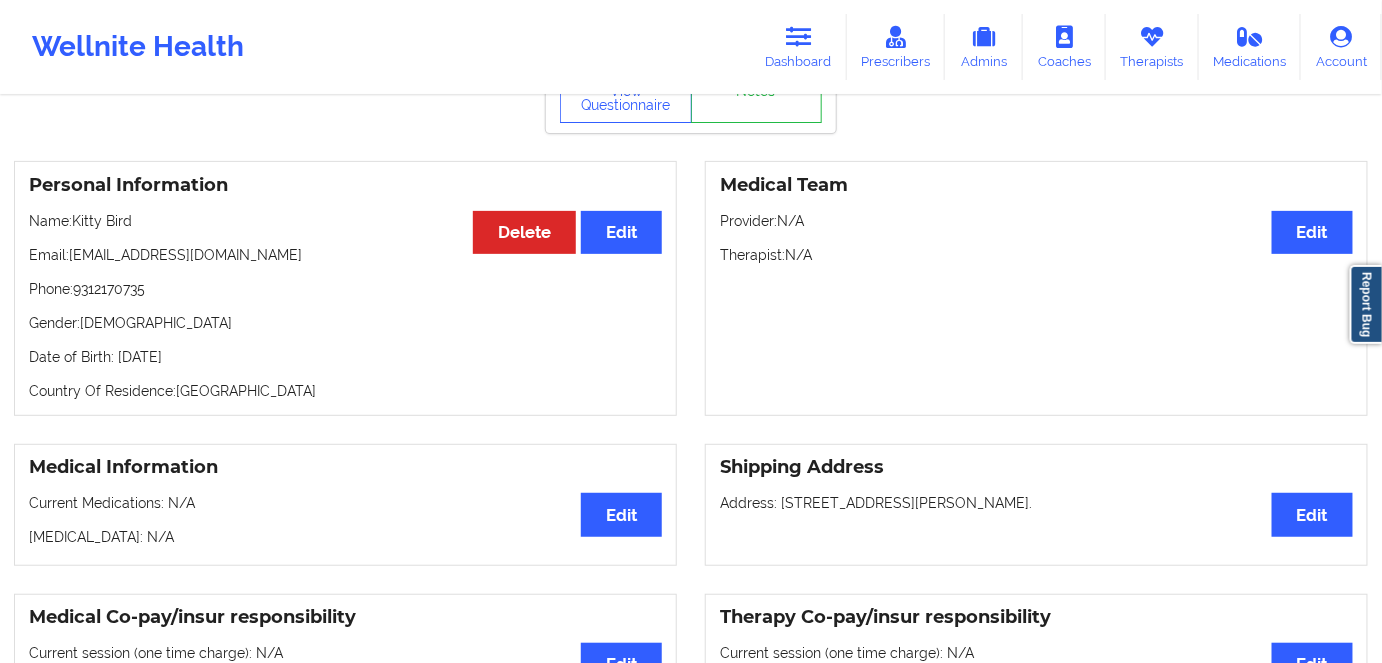 scroll, scrollTop: 90, scrollLeft: 0, axis: vertical 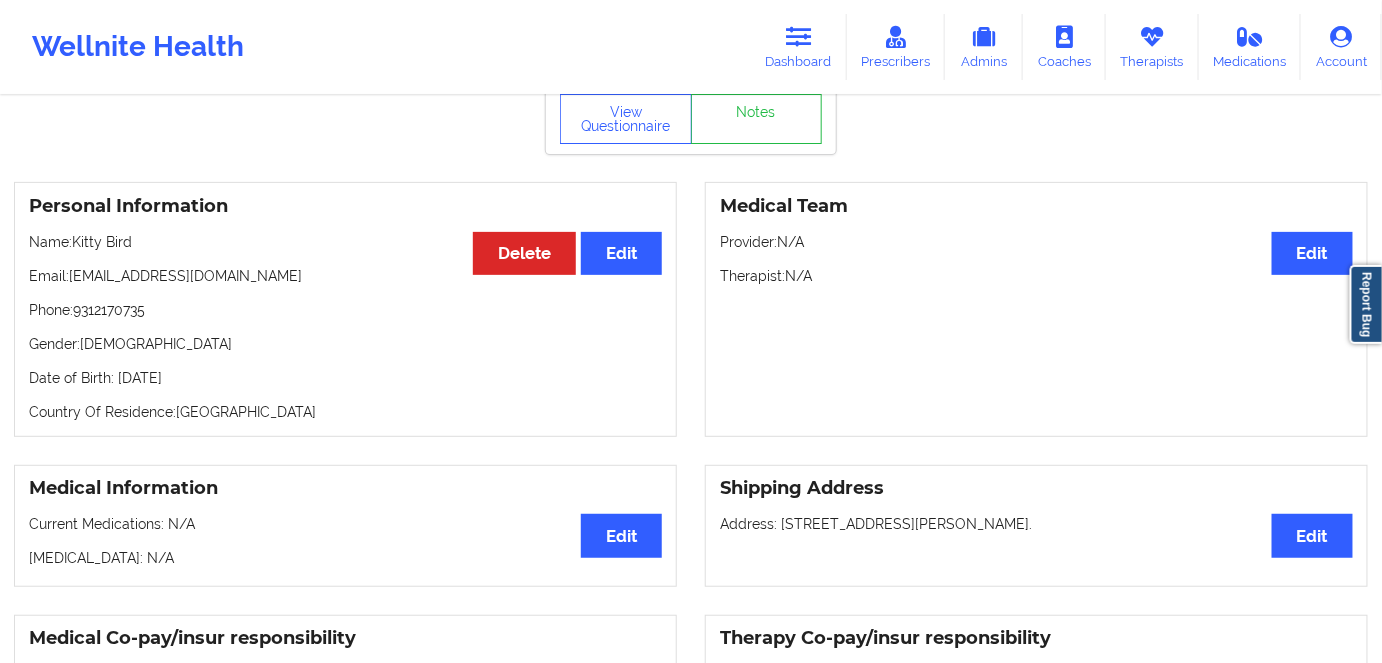 click on "Date of Birth:   [DEMOGRAPHIC_DATA]" at bounding box center [345, 378] 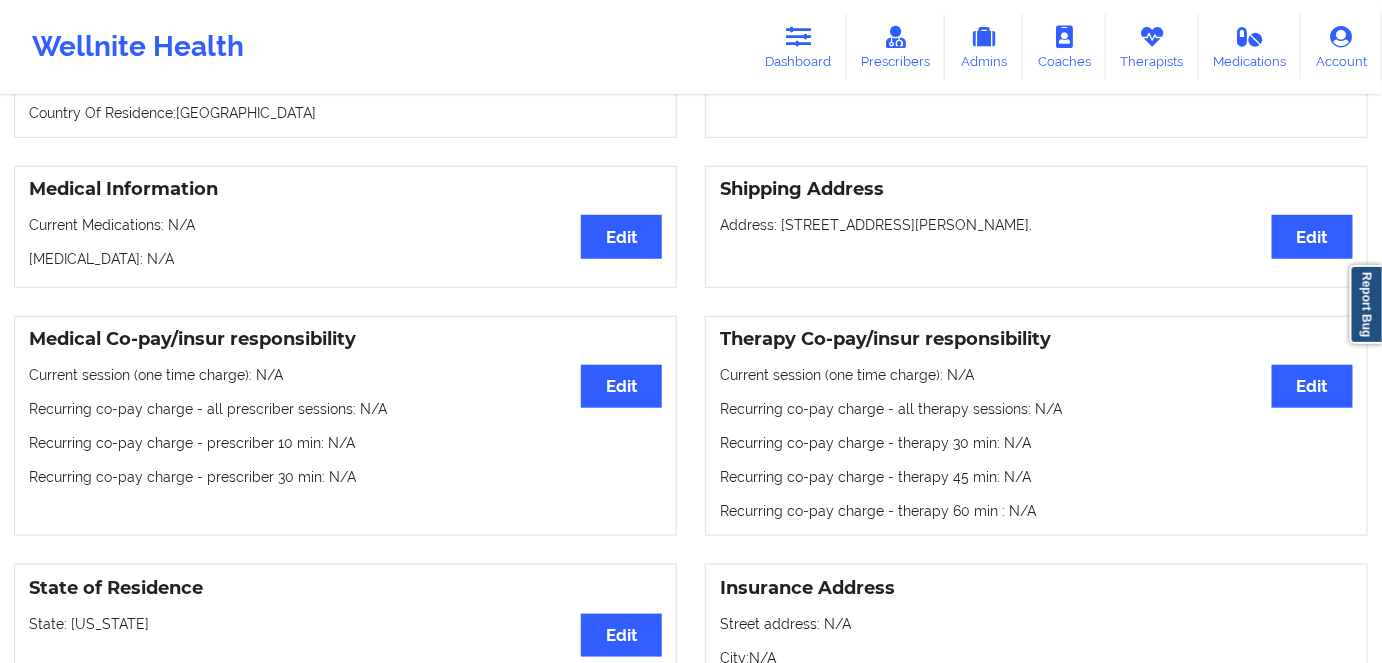 scroll, scrollTop: 181, scrollLeft: 0, axis: vertical 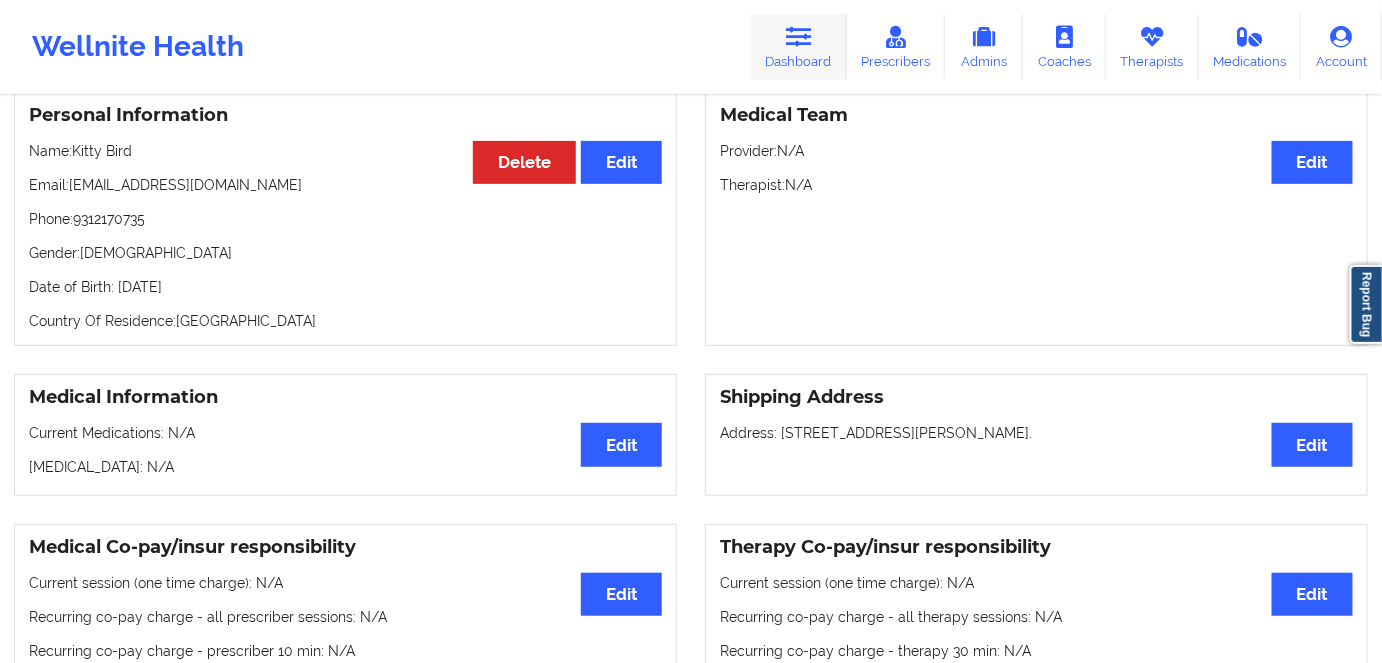 click on "Dashboard" at bounding box center [799, 47] 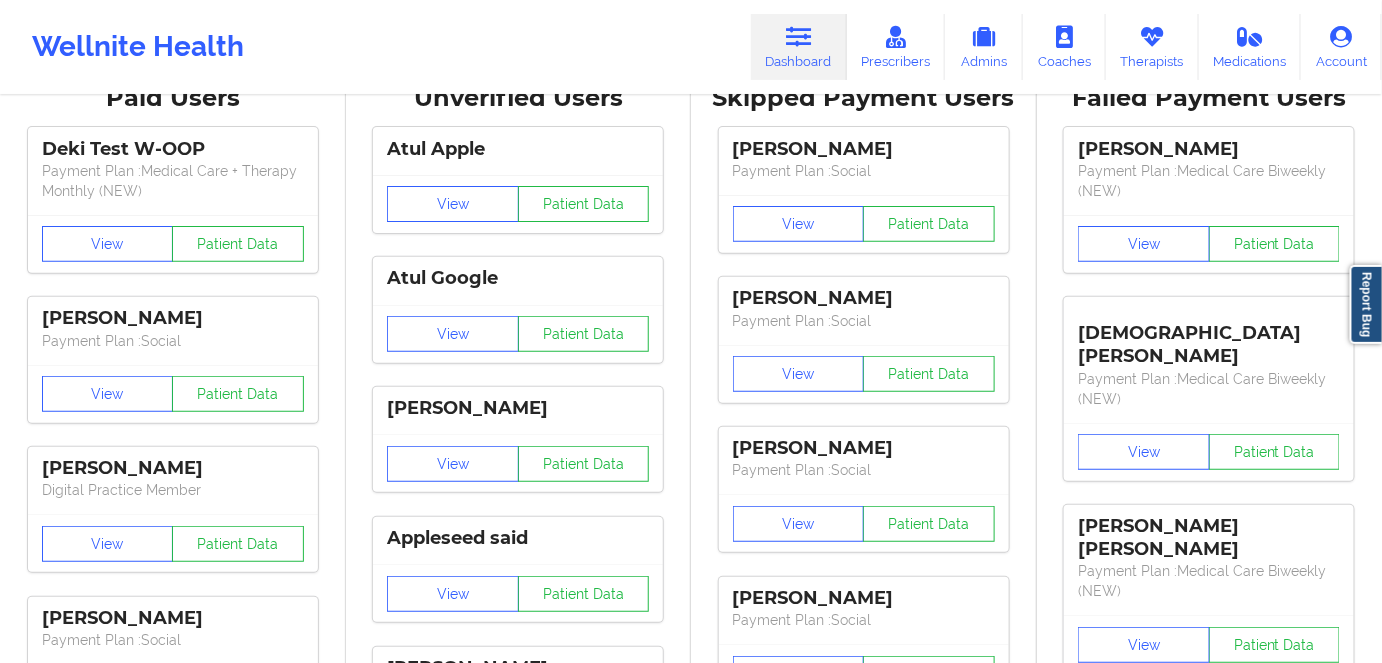 scroll, scrollTop: 0, scrollLeft: 0, axis: both 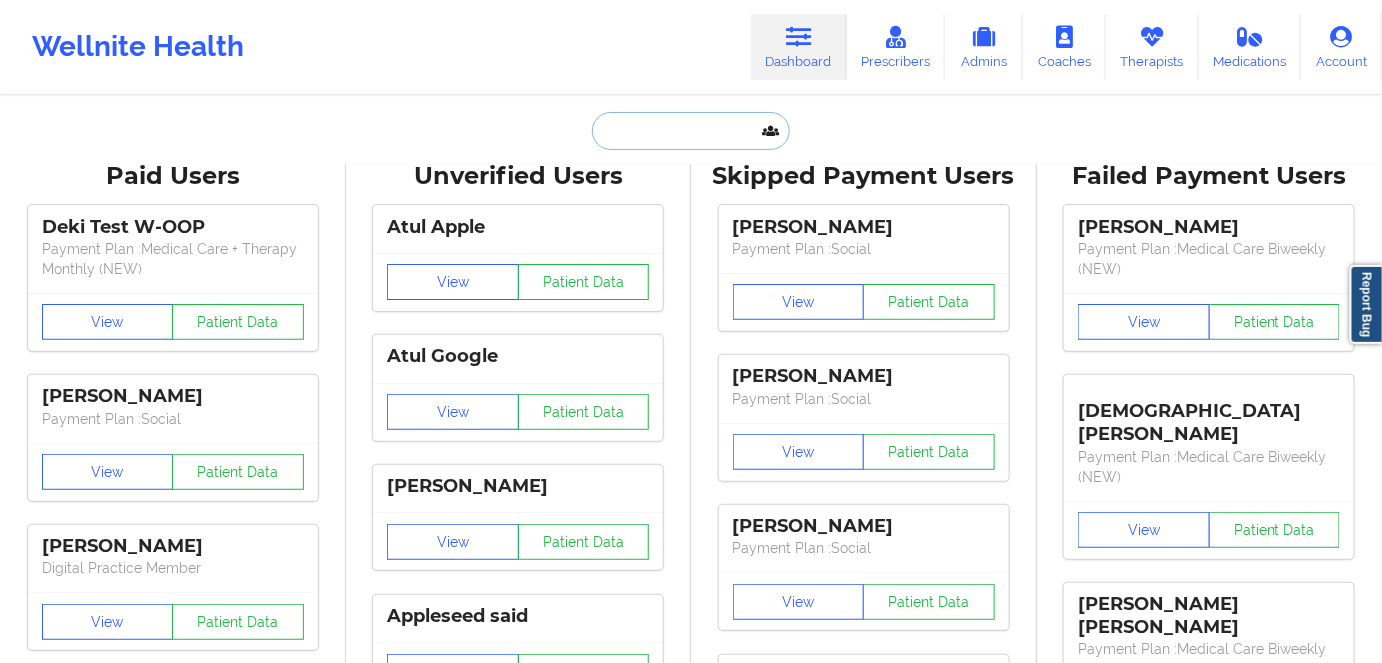 click at bounding box center (691, 131) 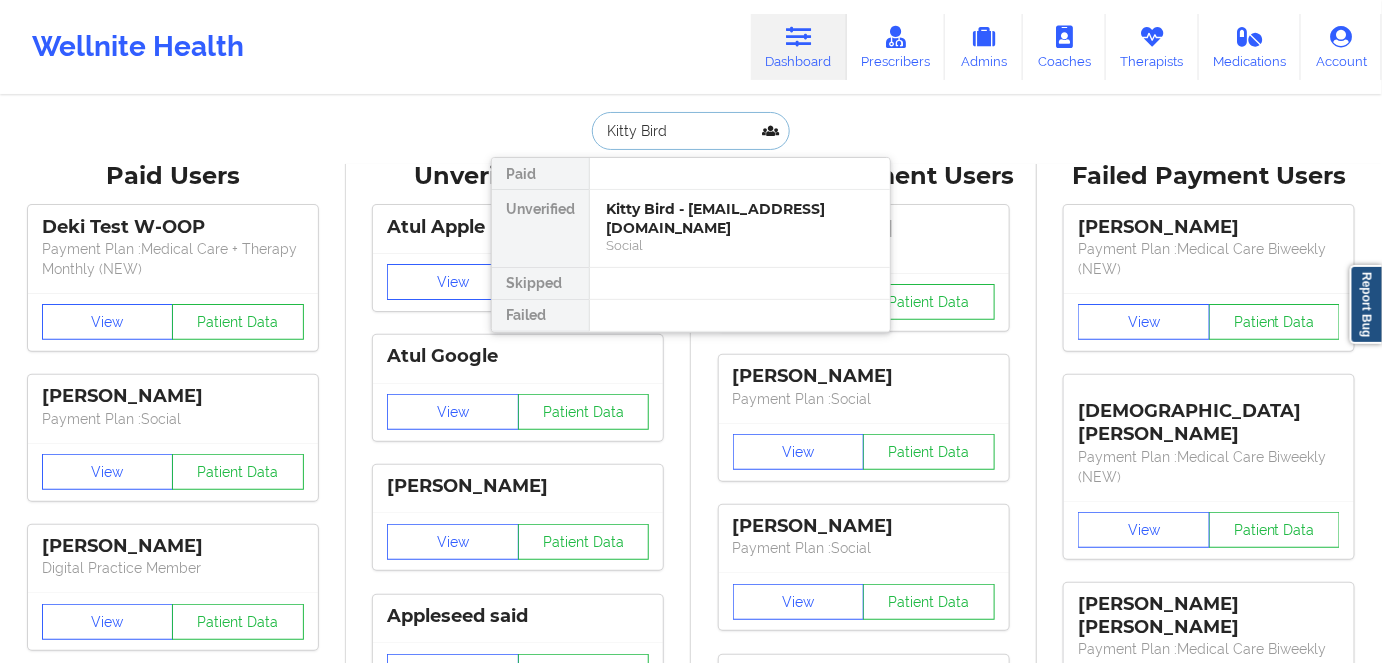 type on "Kitty Bird" 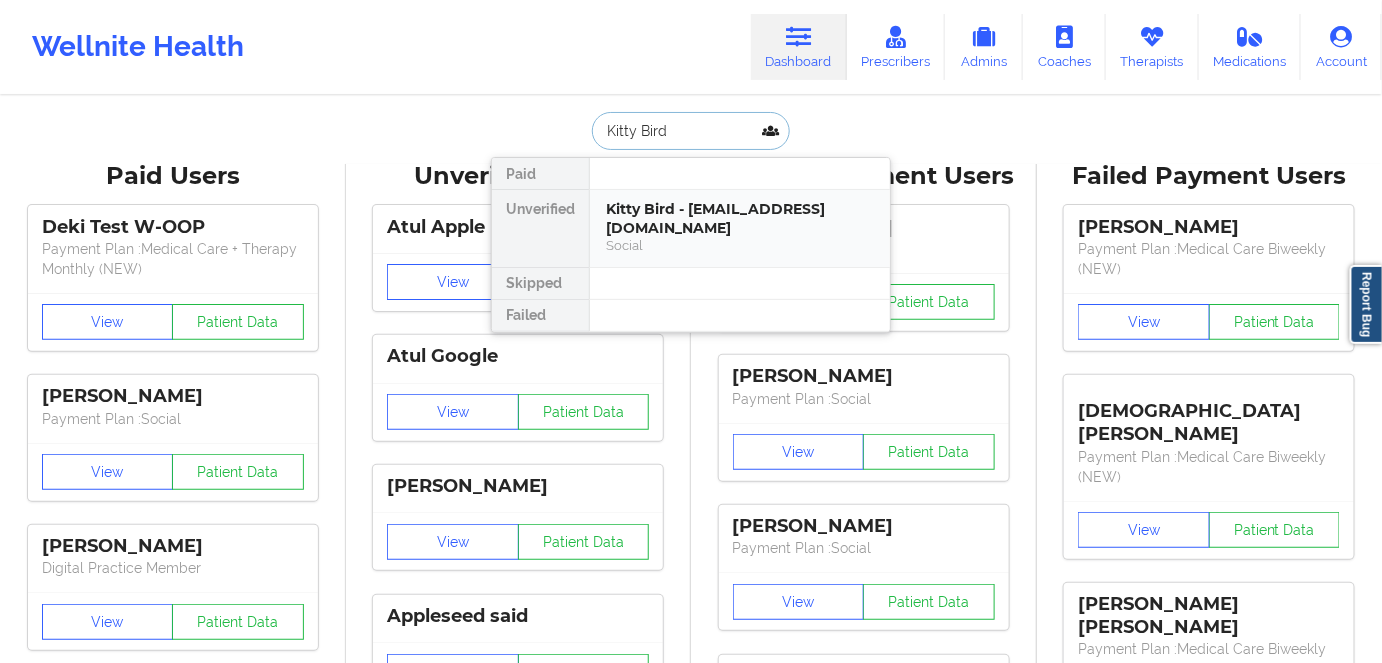 click on "Kitty Bird - [EMAIL_ADDRESS][DOMAIN_NAME]" at bounding box center (740, 218) 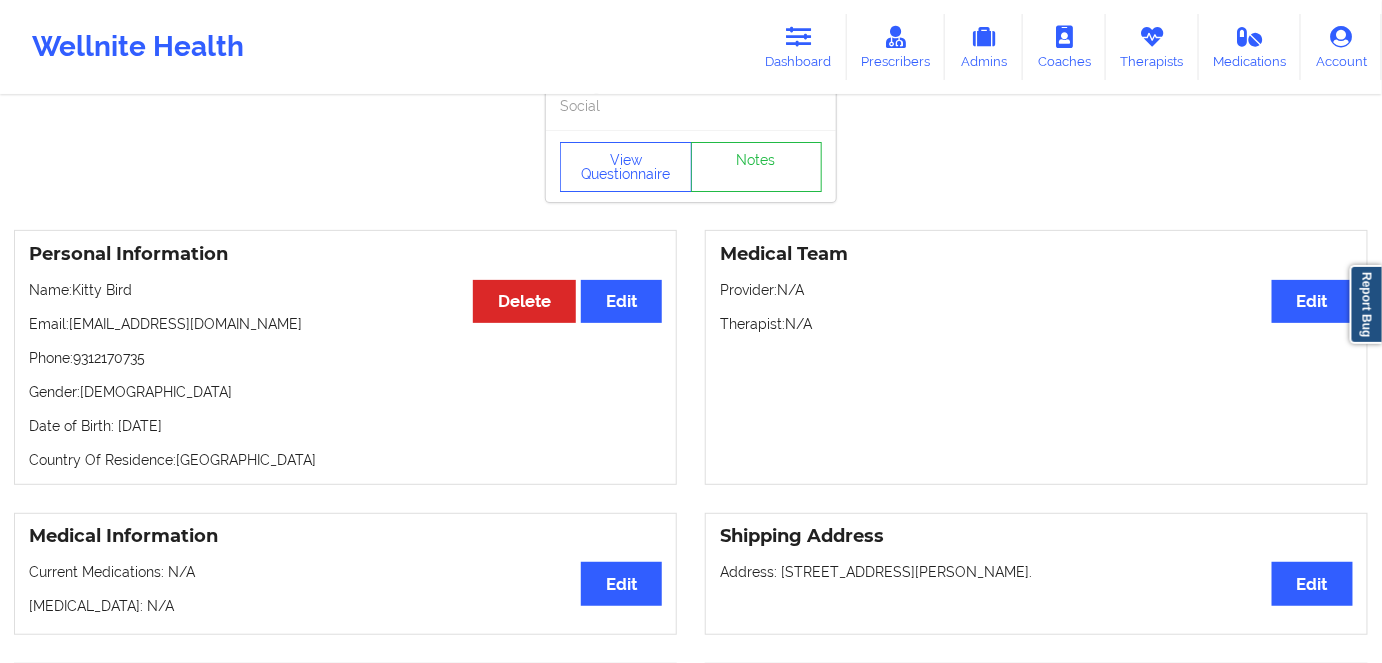 scroll, scrollTop: 0, scrollLeft: 0, axis: both 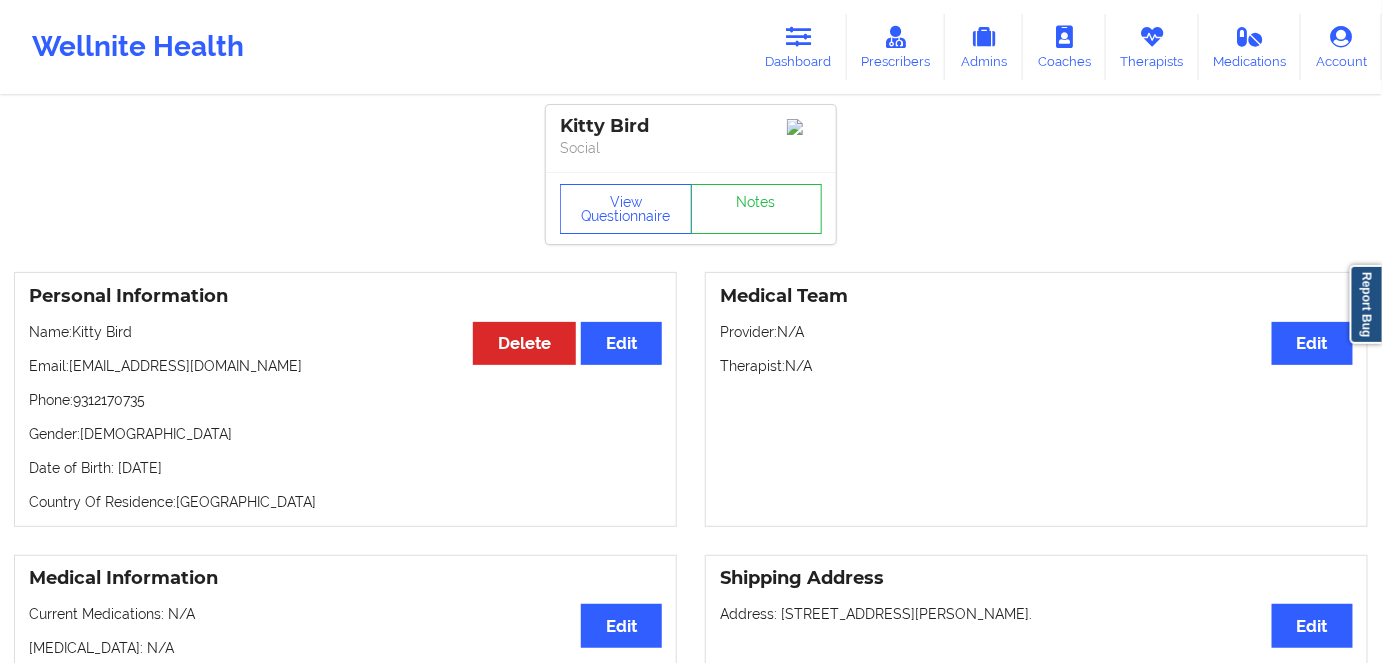 drag, startPoint x: 258, startPoint y: 472, endPoint x: 114, endPoint y: 468, distance: 144.05554 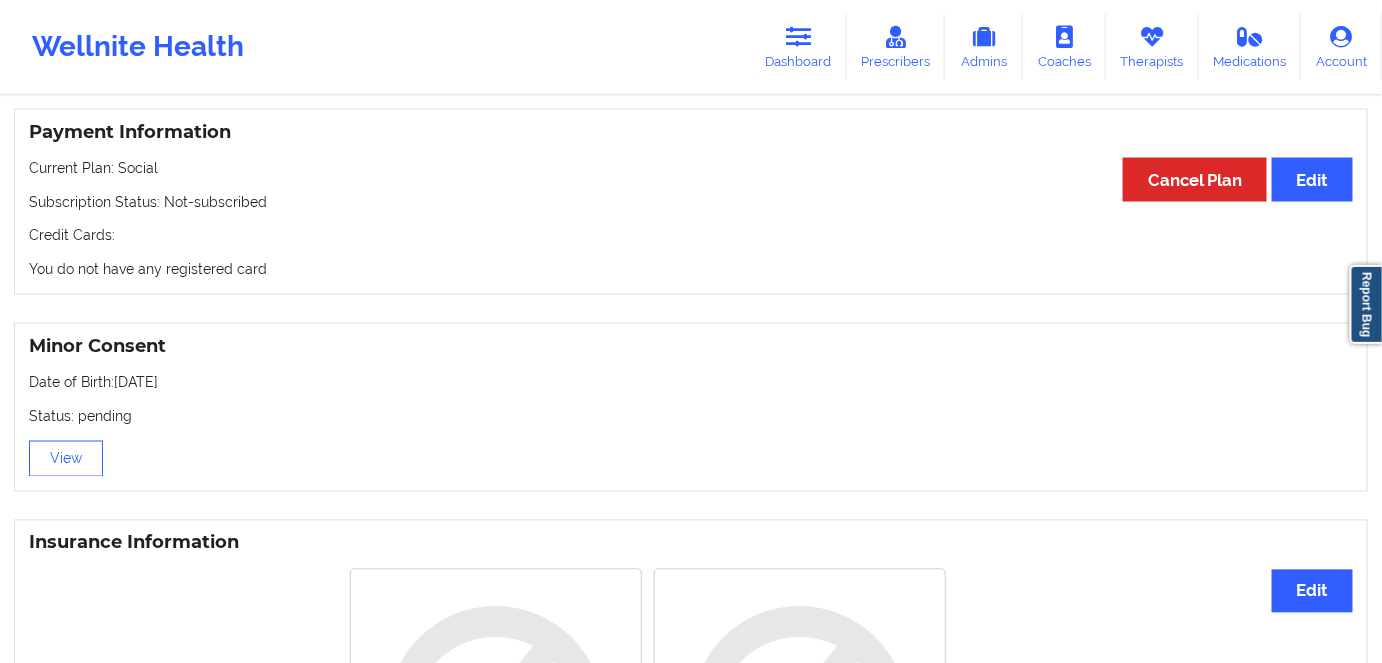 scroll, scrollTop: 1090, scrollLeft: 0, axis: vertical 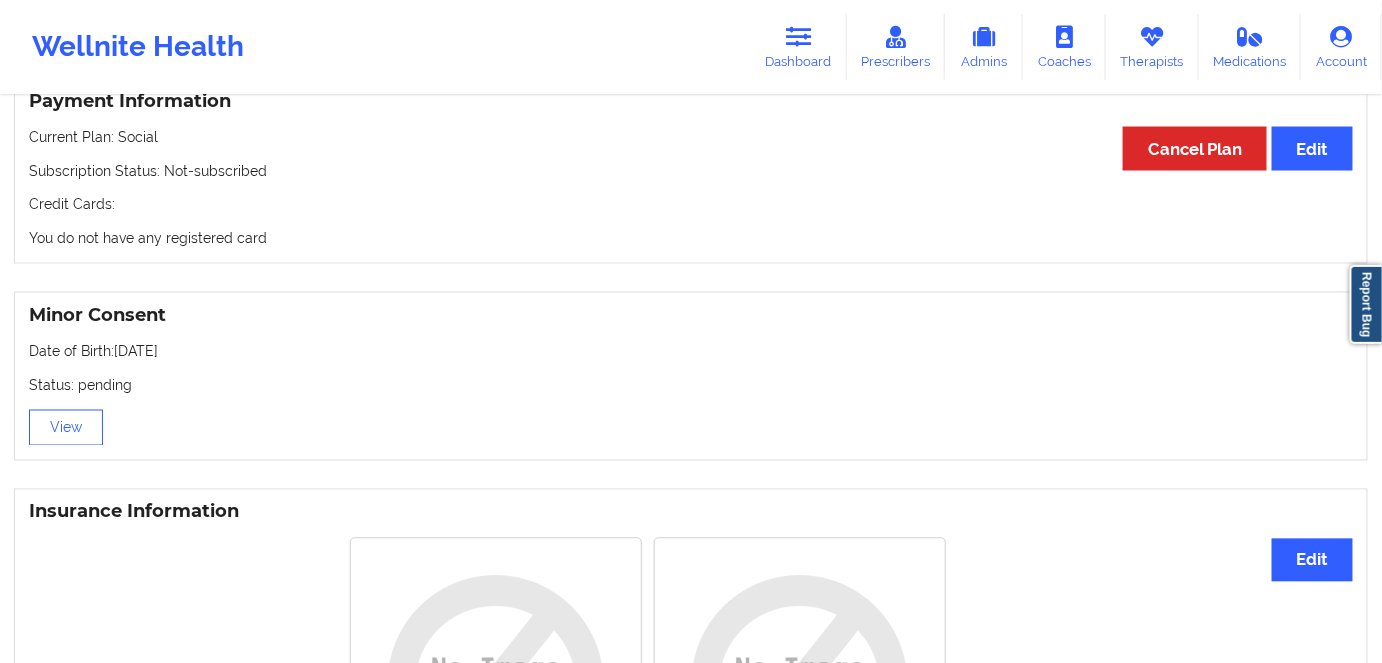drag, startPoint x: 350, startPoint y: 210, endPoint x: 120, endPoint y: 216, distance: 230.07825 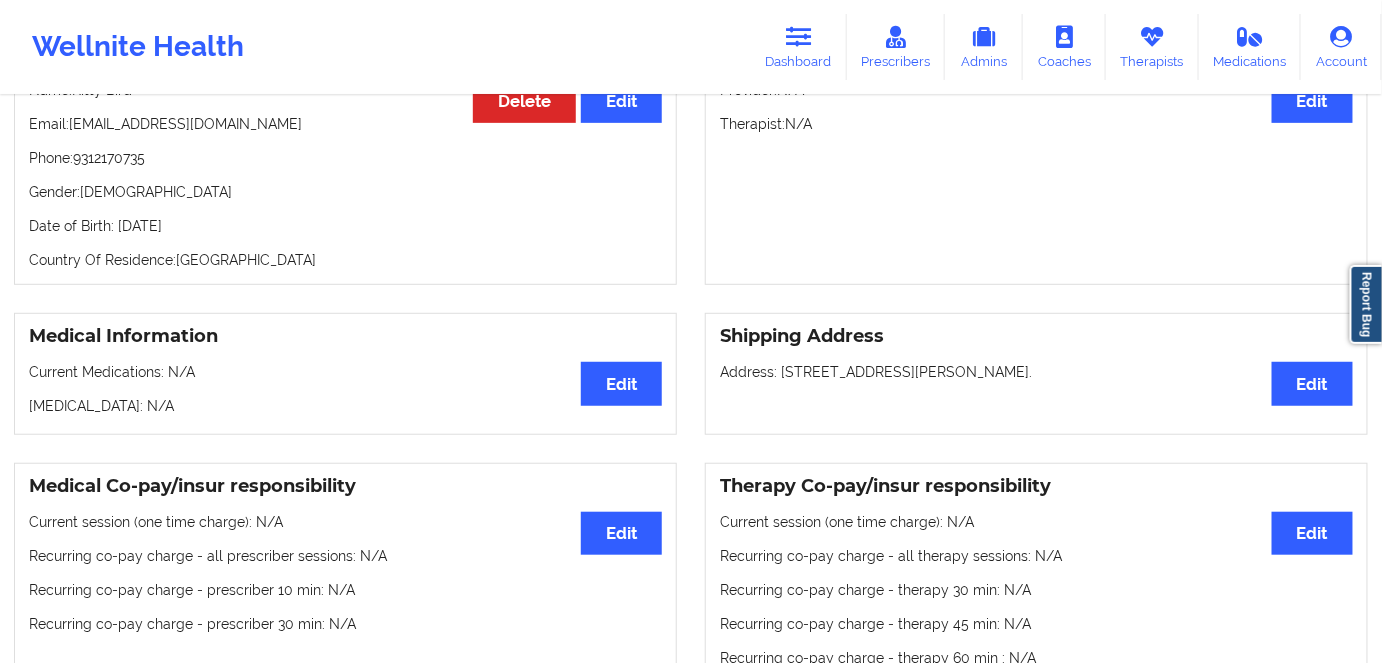 scroll, scrollTop: 181, scrollLeft: 0, axis: vertical 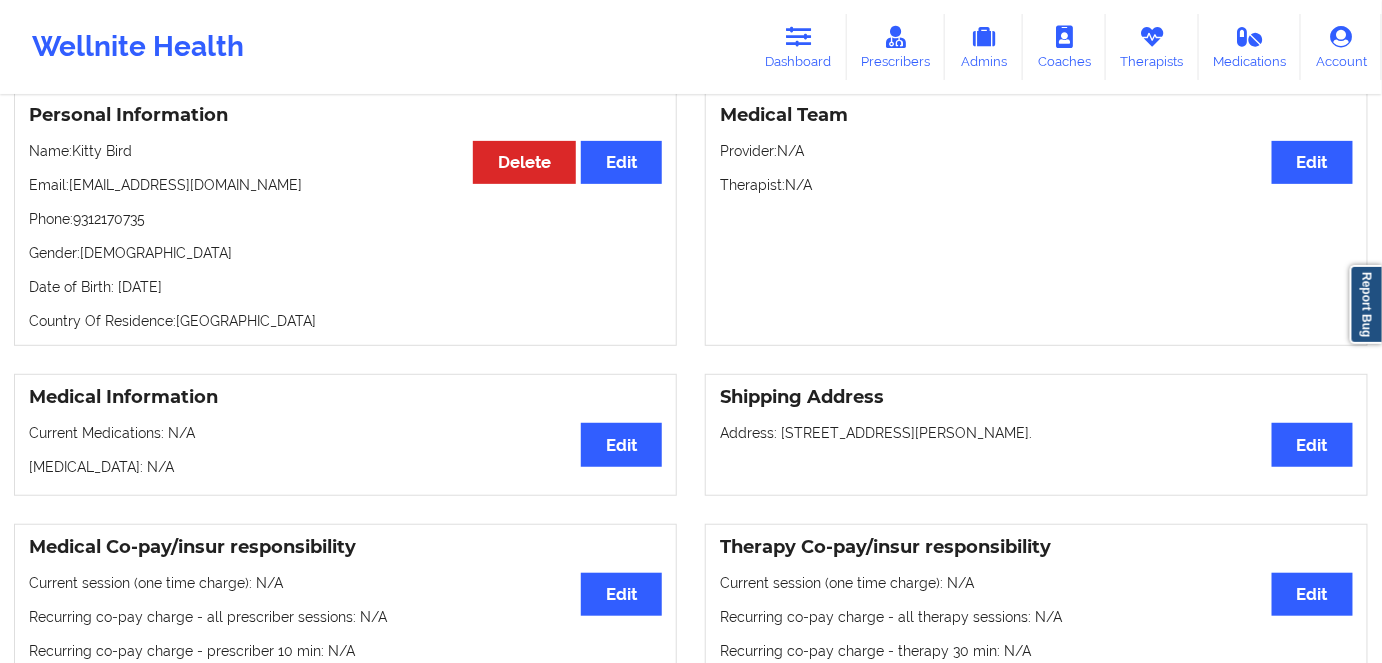 drag, startPoint x: 240, startPoint y: 221, endPoint x: 220, endPoint y: 262, distance: 45.617977 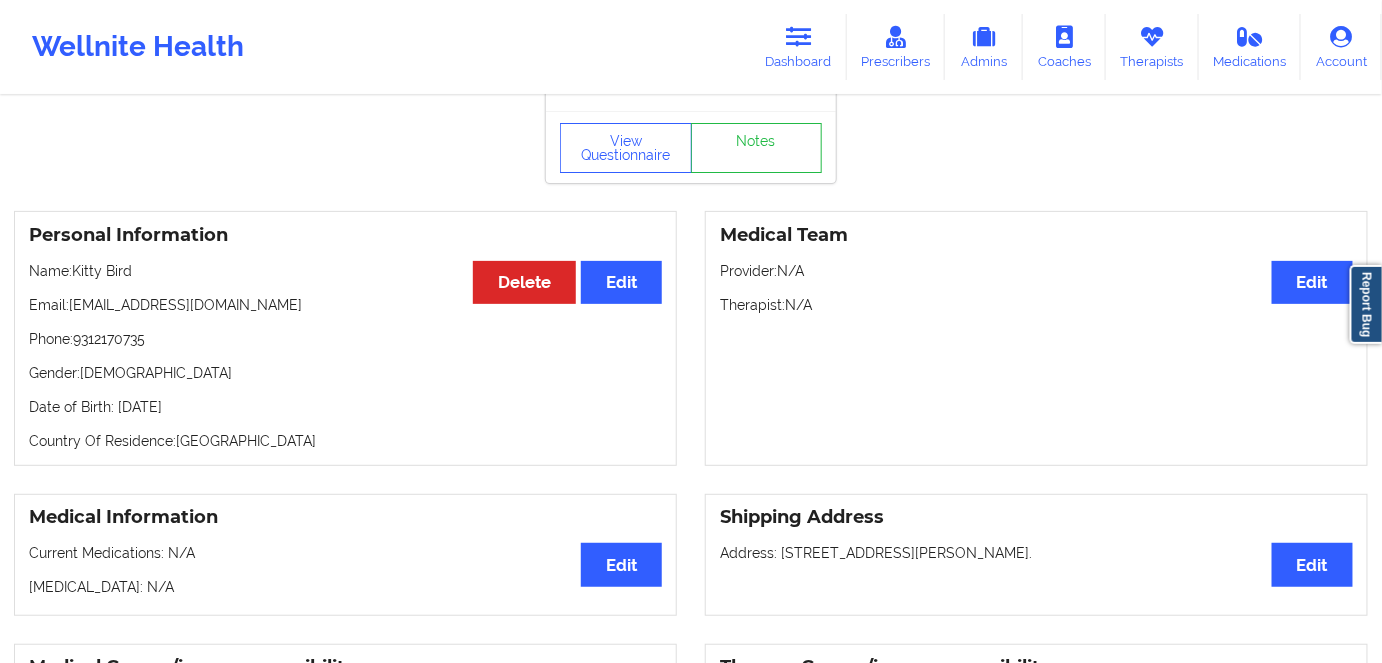 scroll, scrollTop: 0, scrollLeft: 0, axis: both 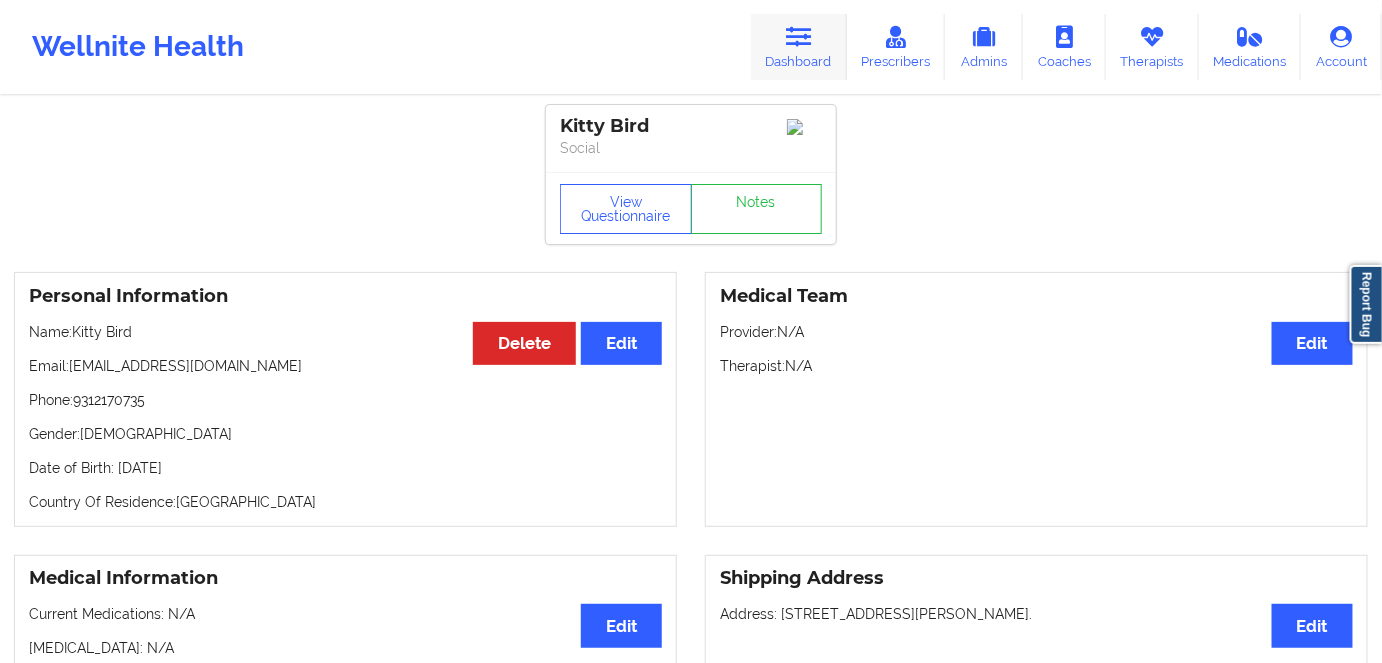 click on "Dashboard" at bounding box center (799, 47) 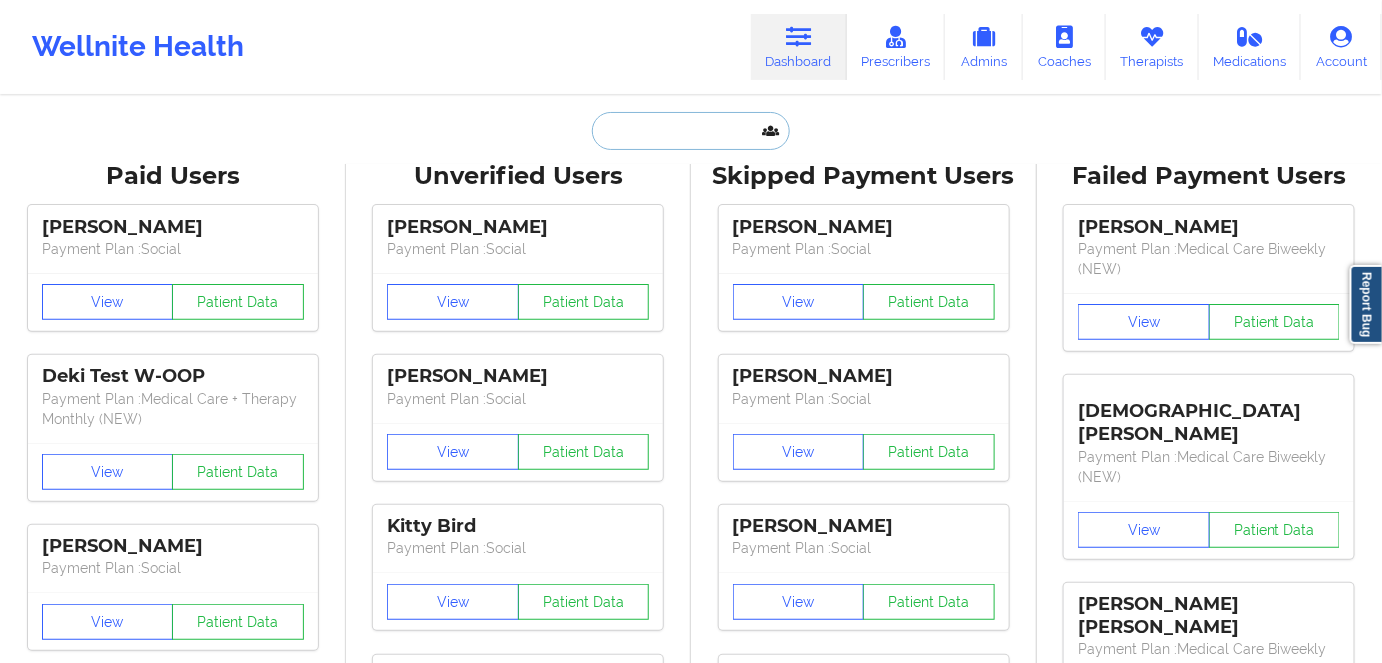 click at bounding box center [691, 131] 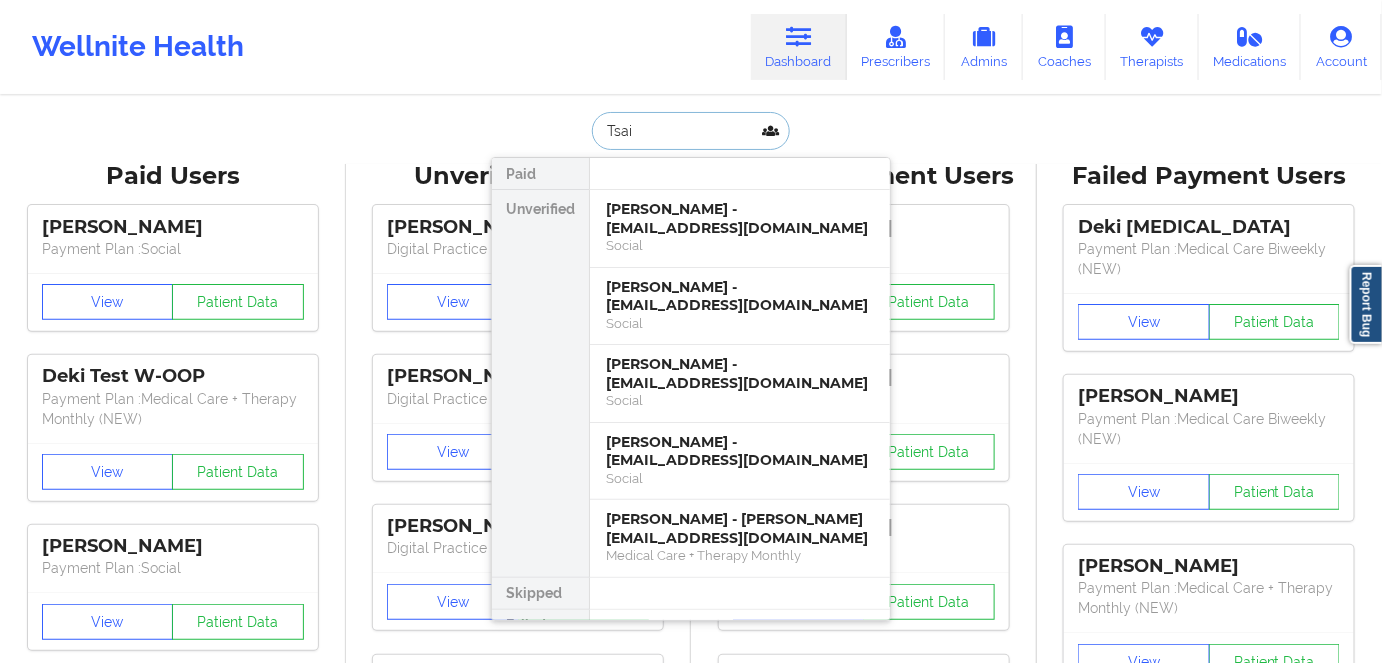 drag, startPoint x: 695, startPoint y: 137, endPoint x: 528, endPoint y: 145, distance: 167.19151 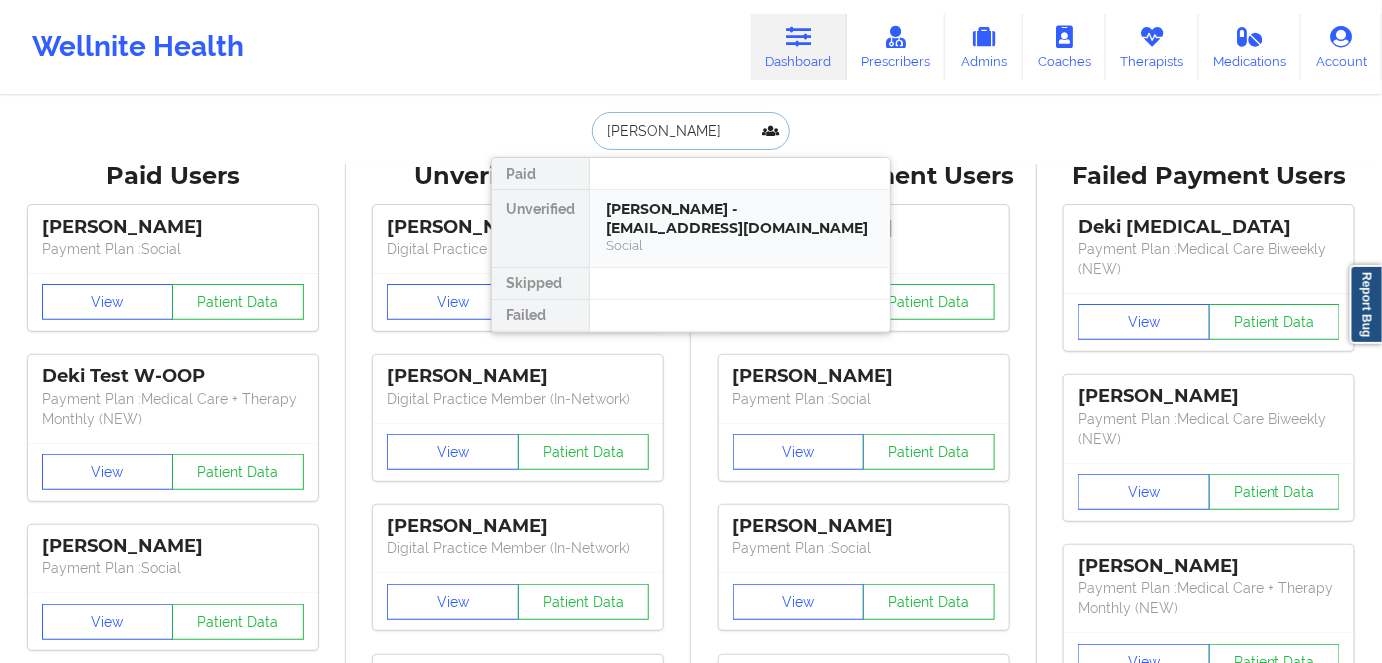 click on "Social" at bounding box center [740, 245] 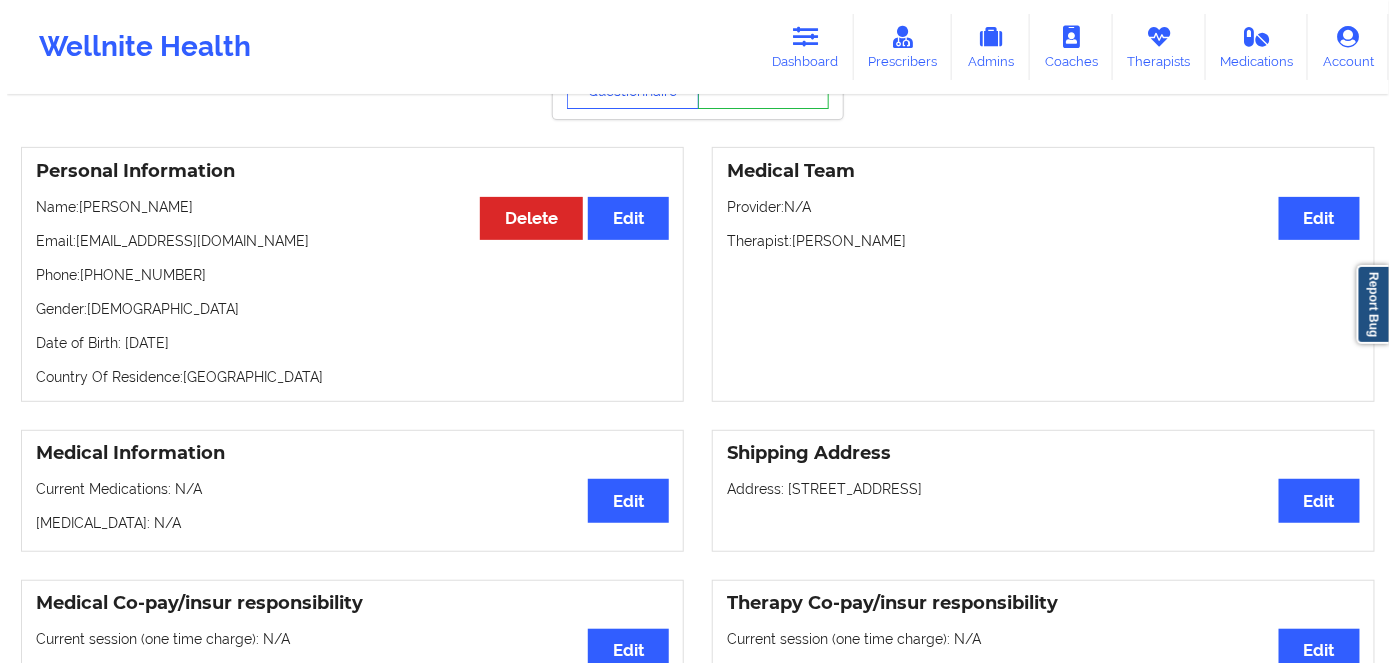 scroll, scrollTop: 0, scrollLeft: 0, axis: both 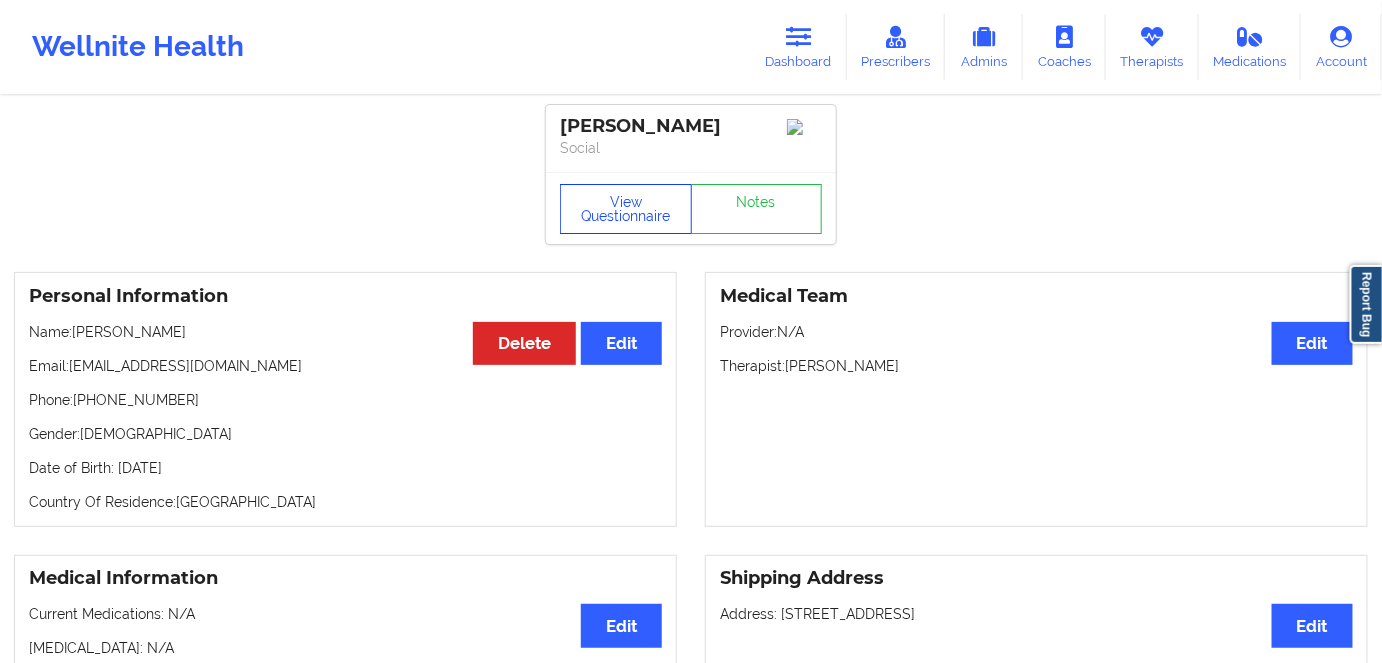 click on "View Questionnaire" at bounding box center (626, 209) 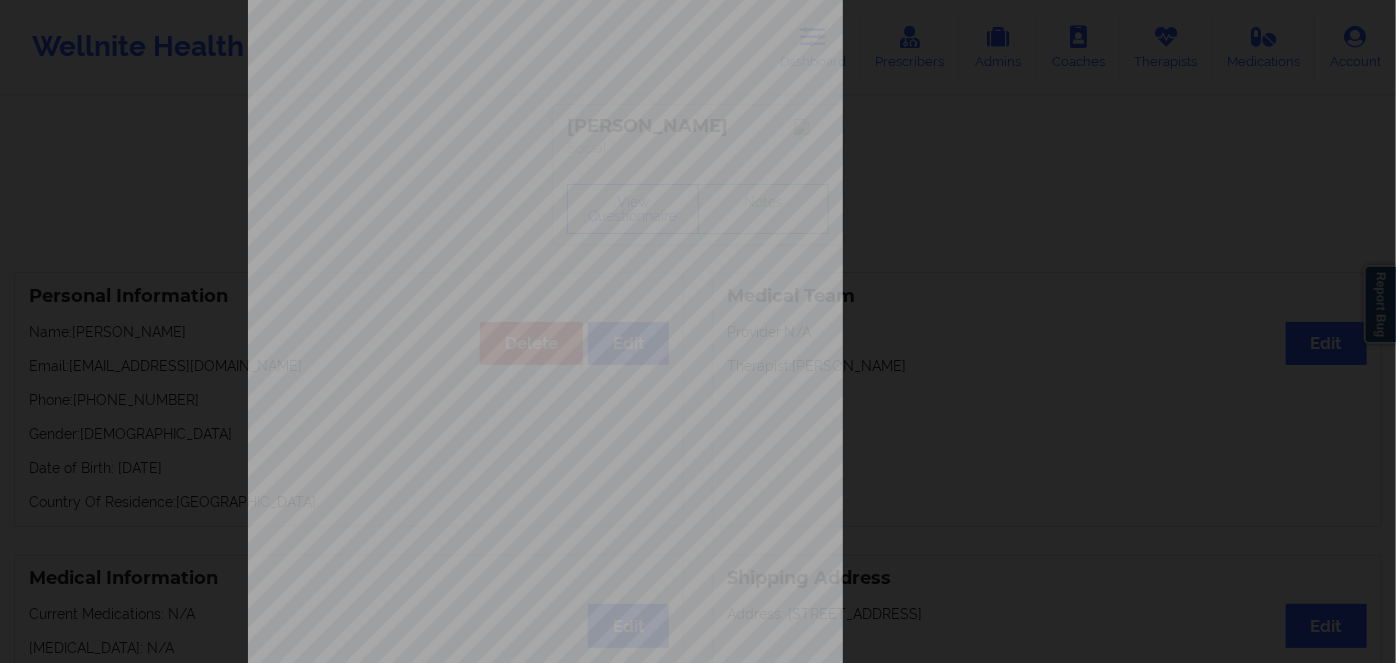 scroll, scrollTop: 290, scrollLeft: 0, axis: vertical 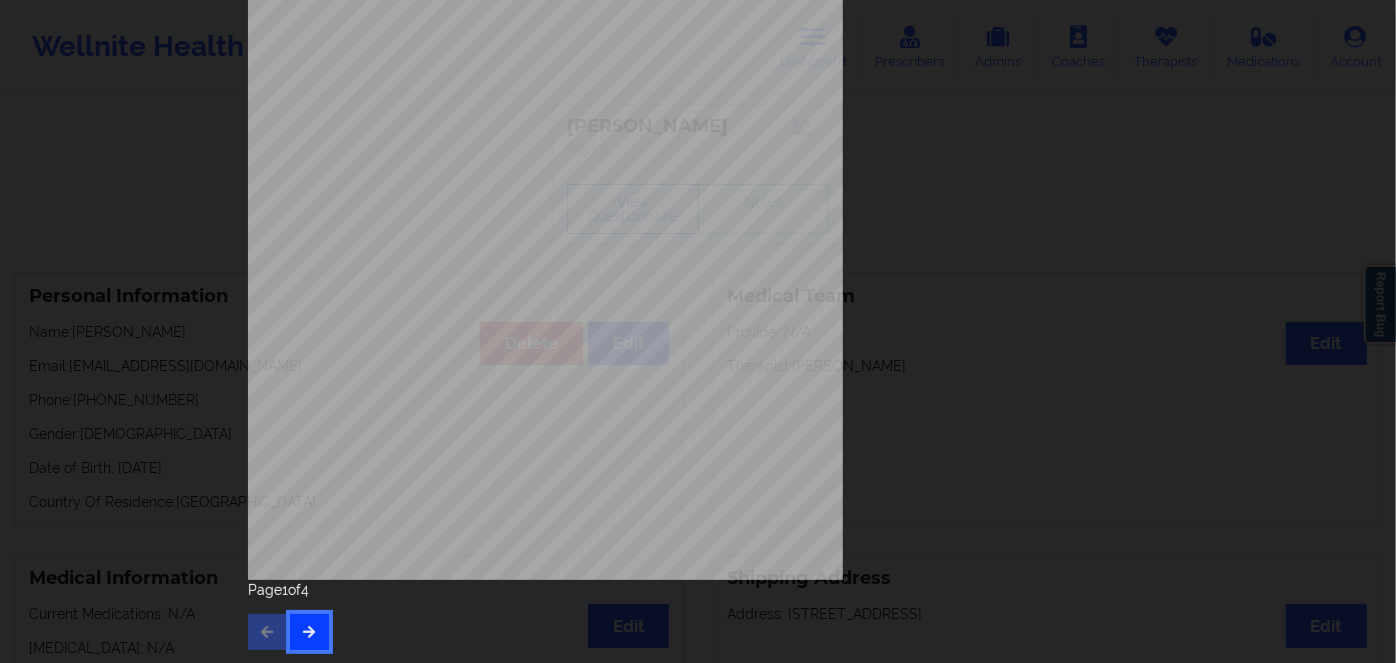 click at bounding box center (309, 632) 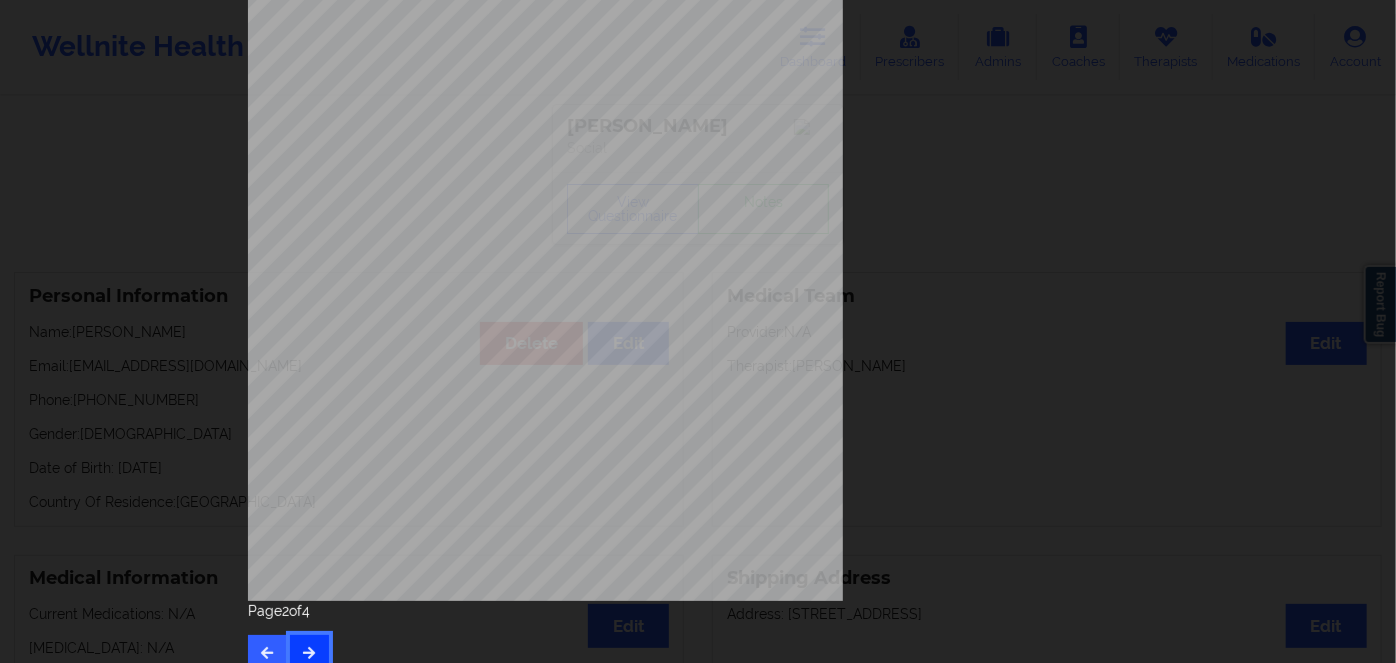 scroll, scrollTop: 290, scrollLeft: 0, axis: vertical 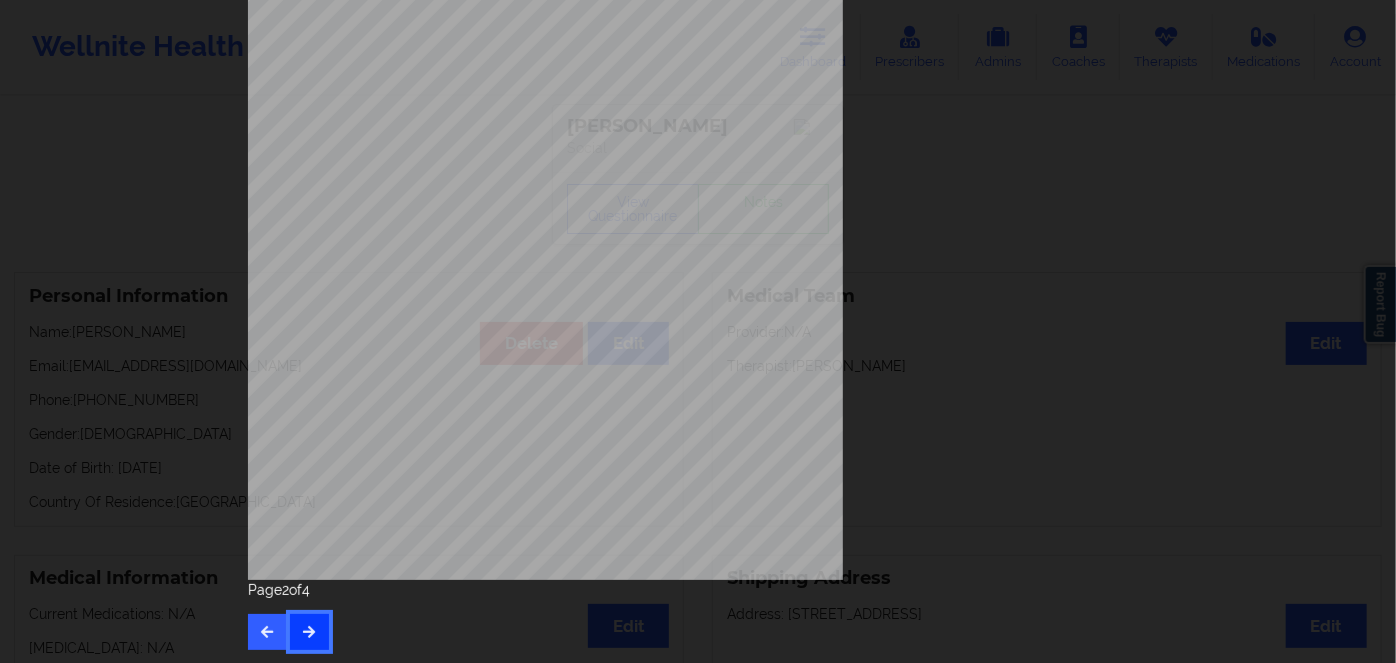 click at bounding box center [309, 631] 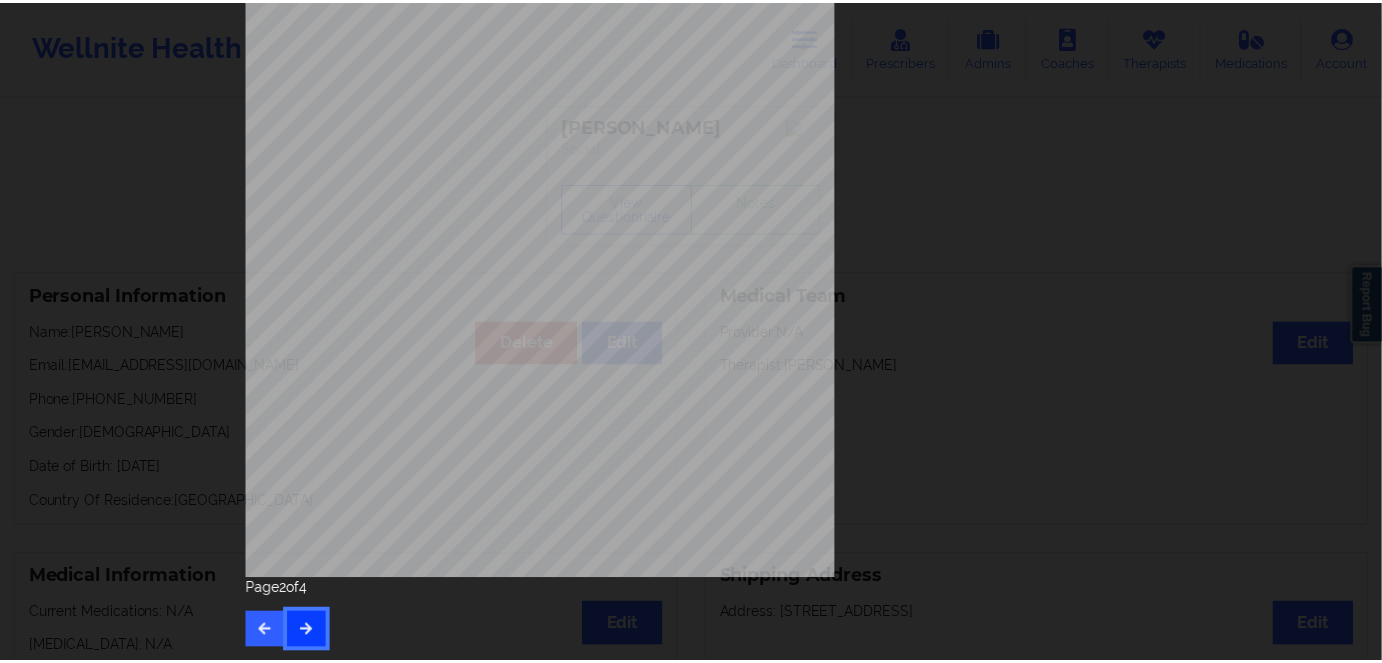 scroll, scrollTop: 0, scrollLeft: 0, axis: both 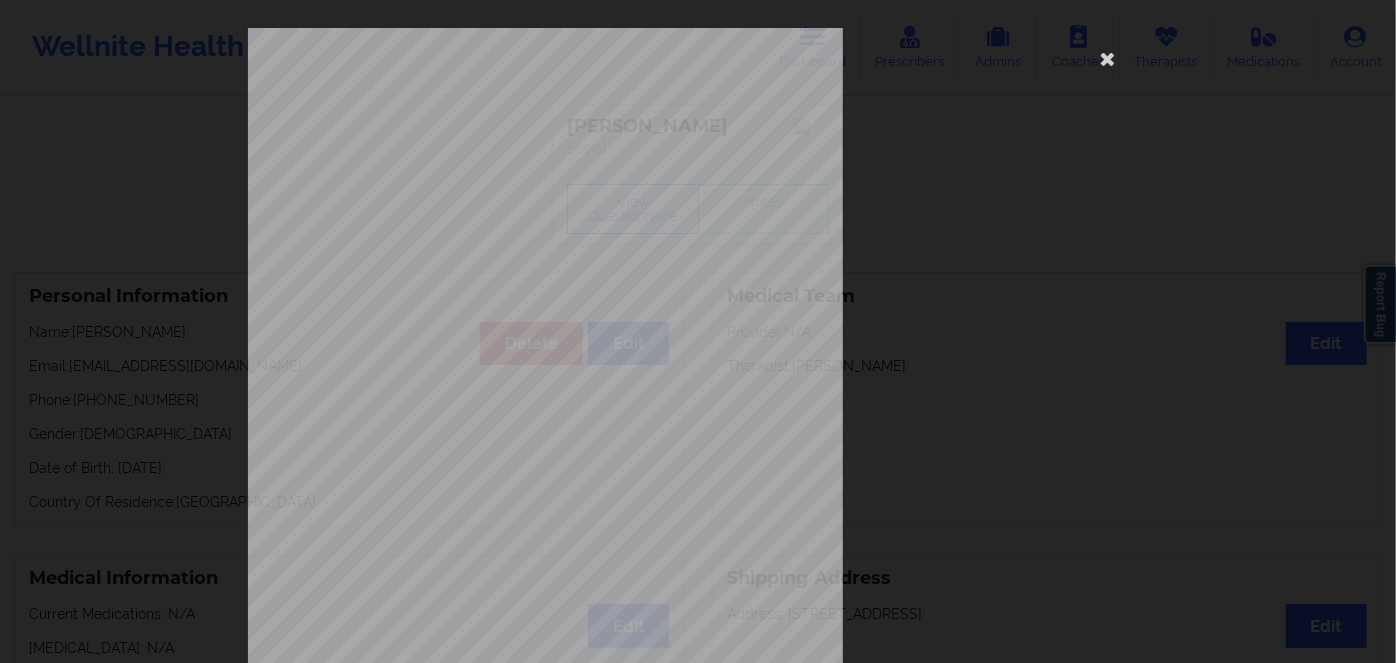 click on "ZGP811045679" at bounding box center (488, 154) 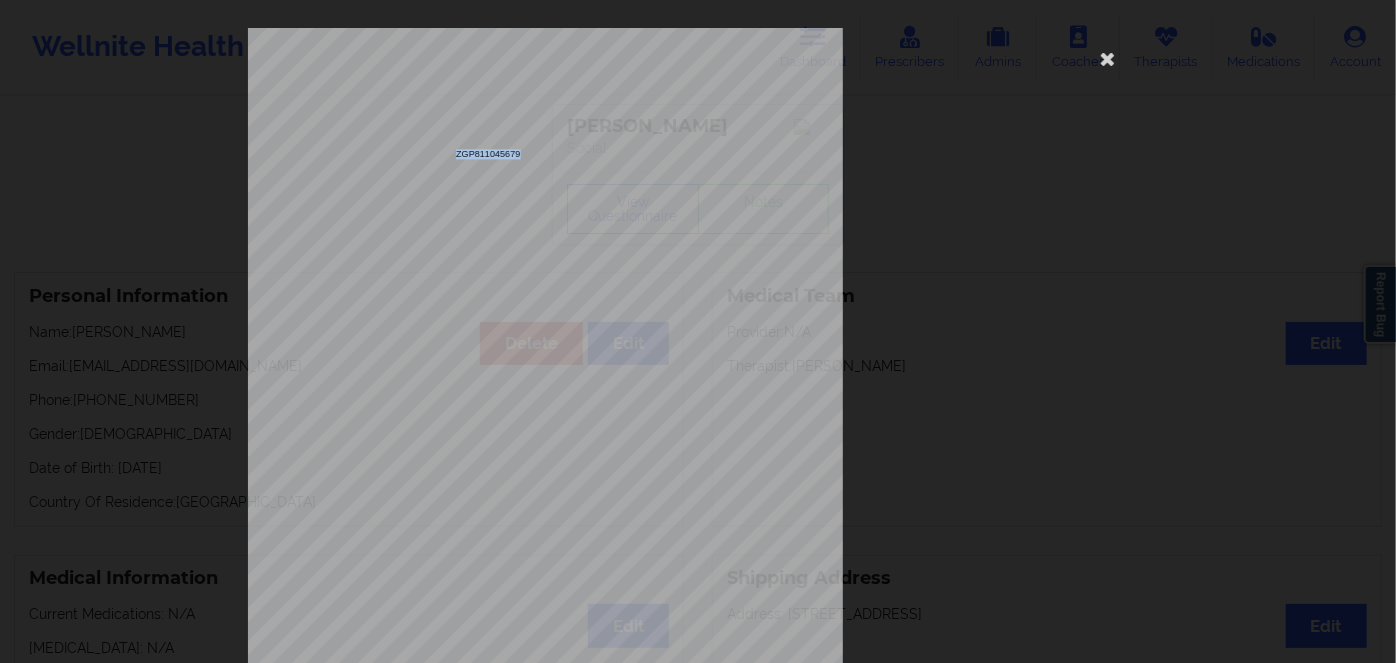 click on "ZGP811045679" at bounding box center (488, 154) 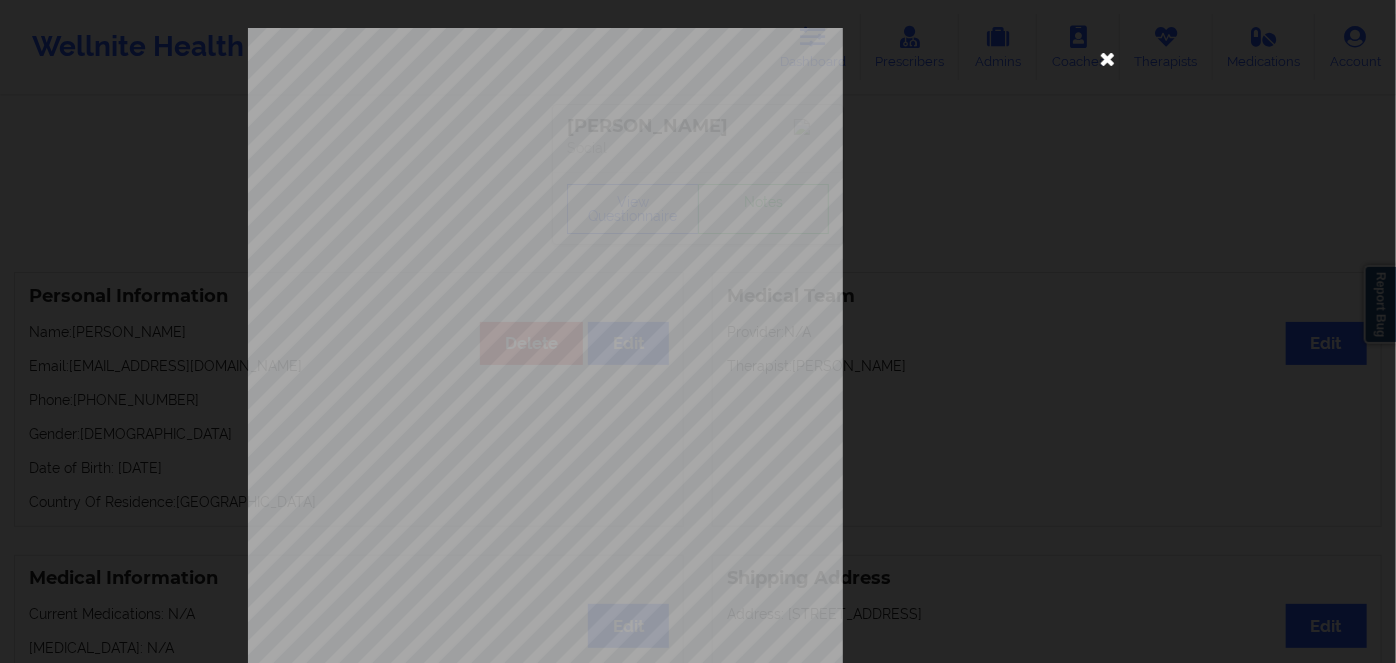 click at bounding box center (1108, 58) 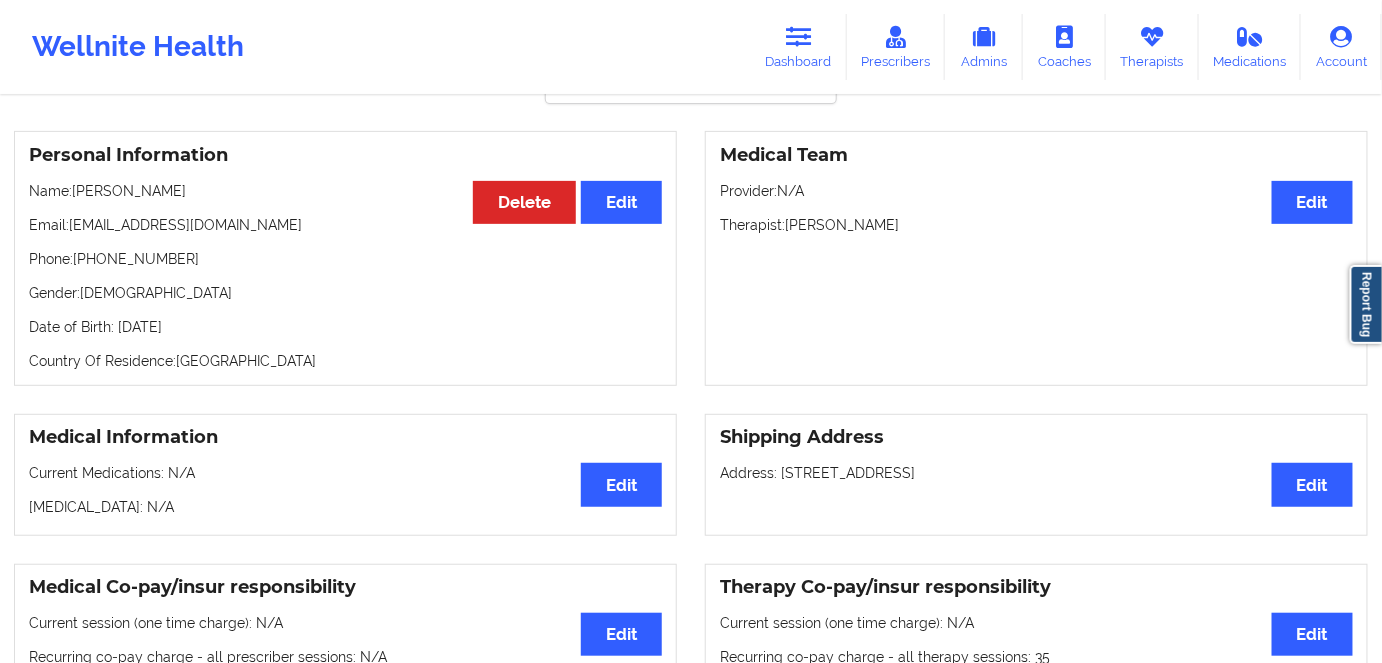 scroll, scrollTop: 181, scrollLeft: 0, axis: vertical 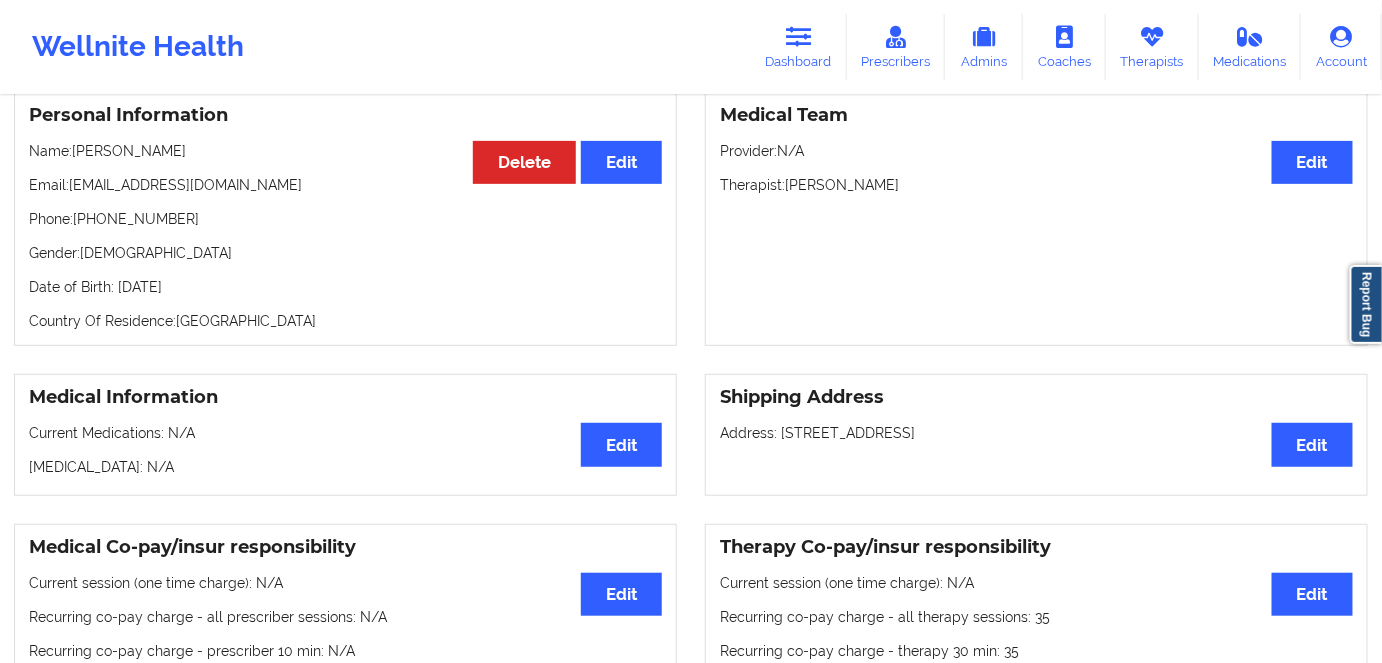click on "Date of Birth:   [DEMOGRAPHIC_DATA]" at bounding box center (345, 287) 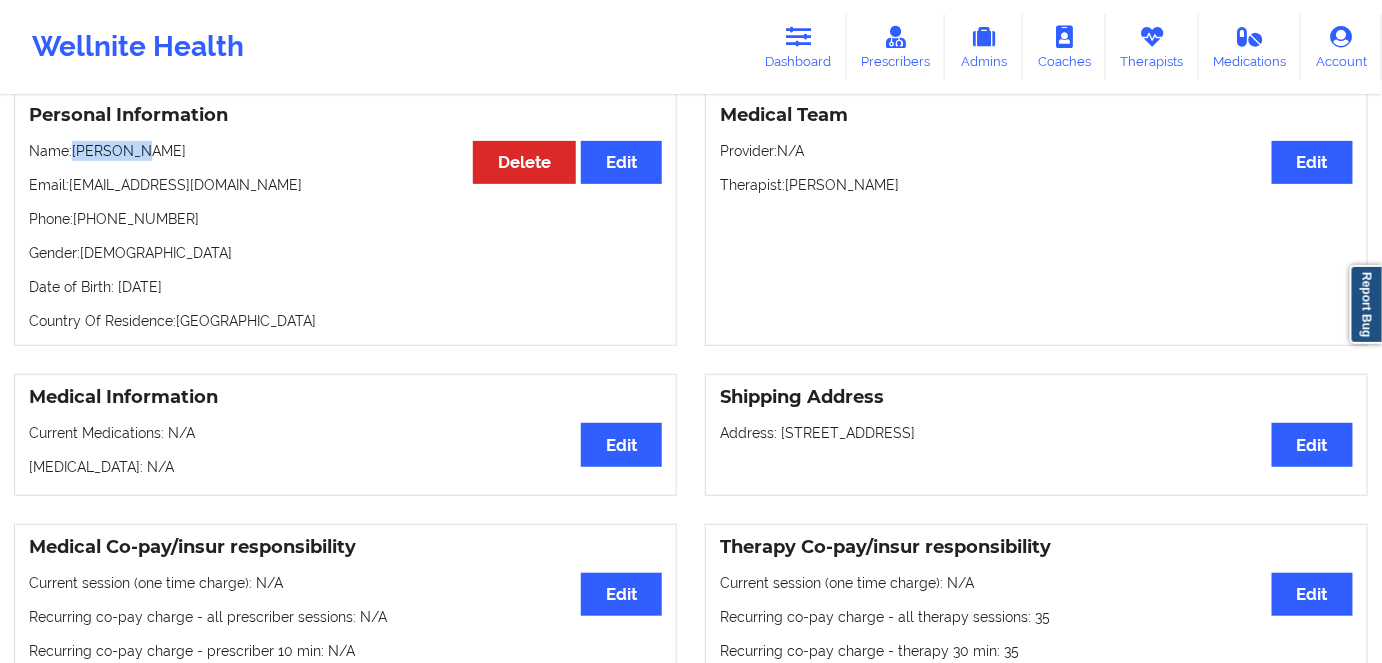 drag, startPoint x: 165, startPoint y: 153, endPoint x: 78, endPoint y: 151, distance: 87.02299 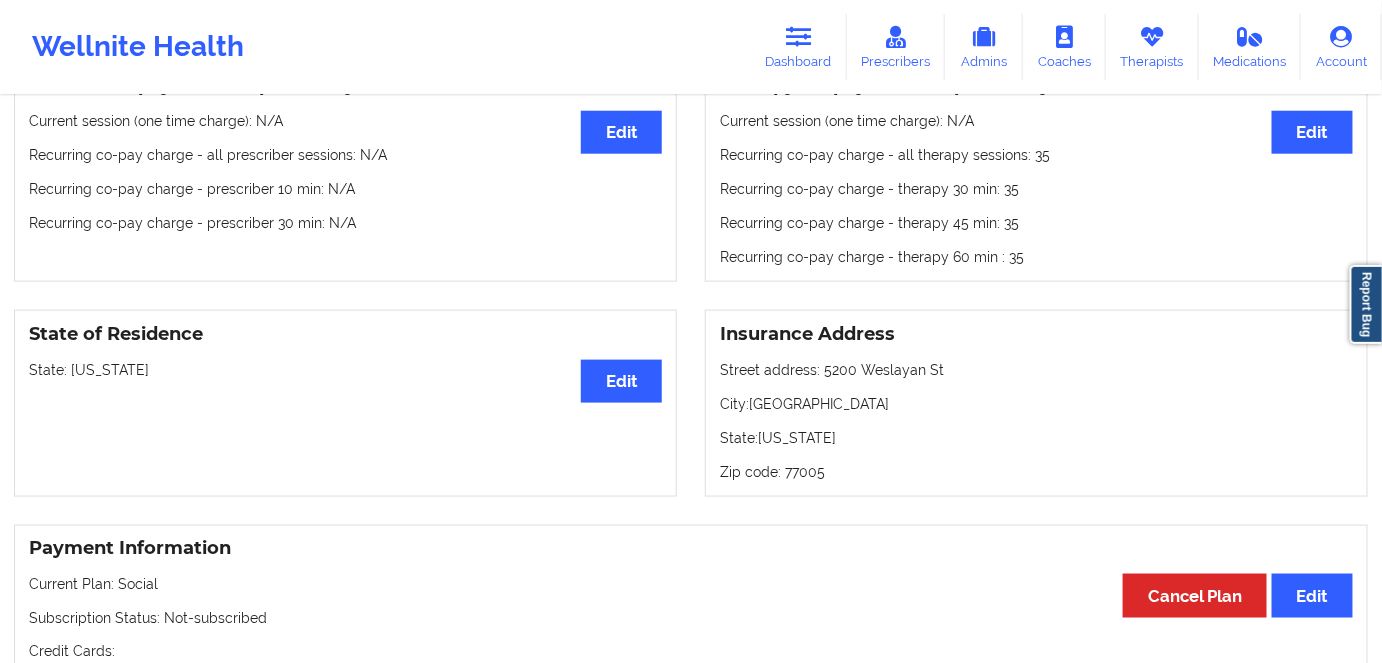 scroll, scrollTop: 818, scrollLeft: 0, axis: vertical 